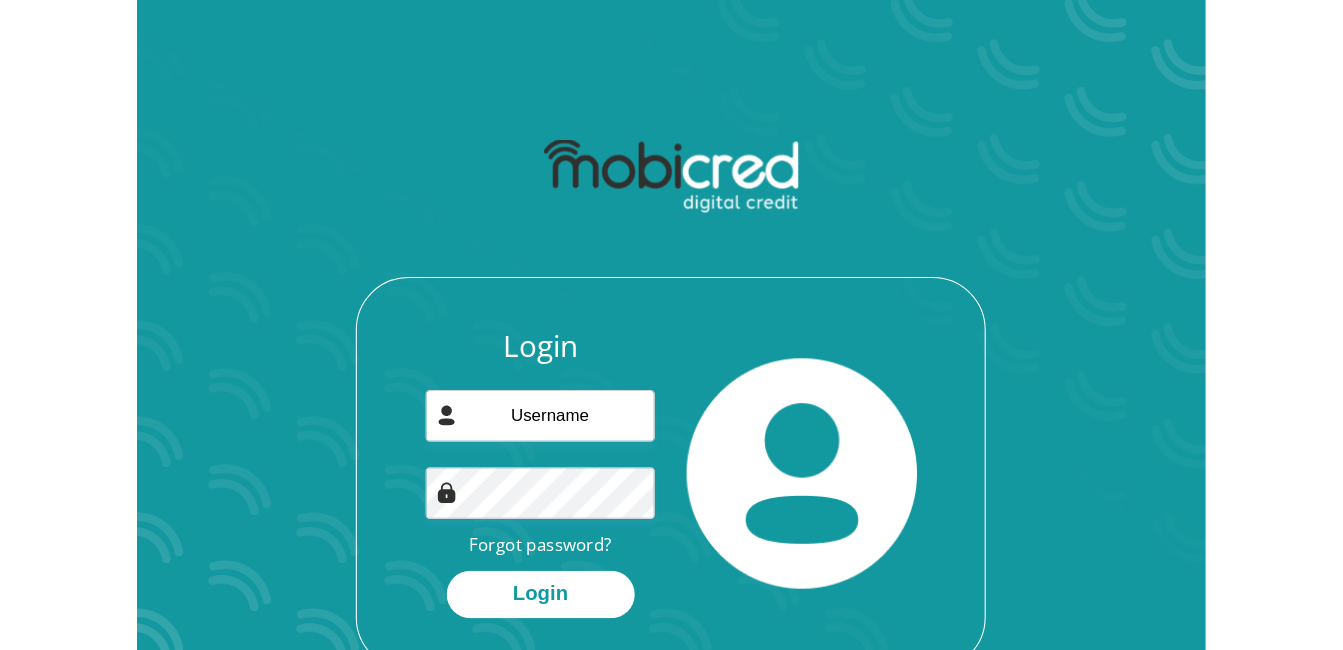 scroll, scrollTop: 0, scrollLeft: 0, axis: both 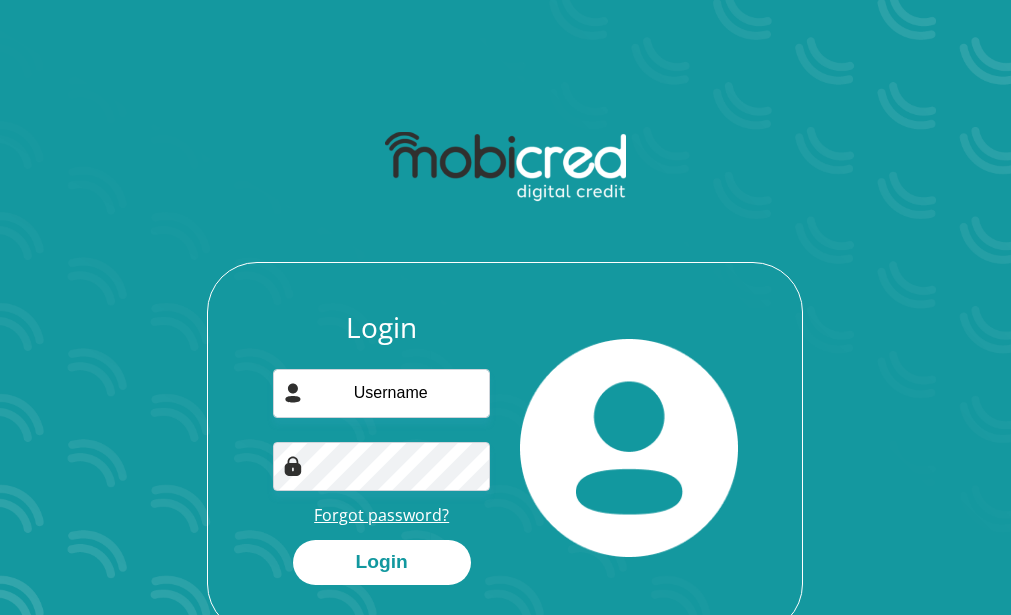 click on "Forgot password?" at bounding box center (381, 515) 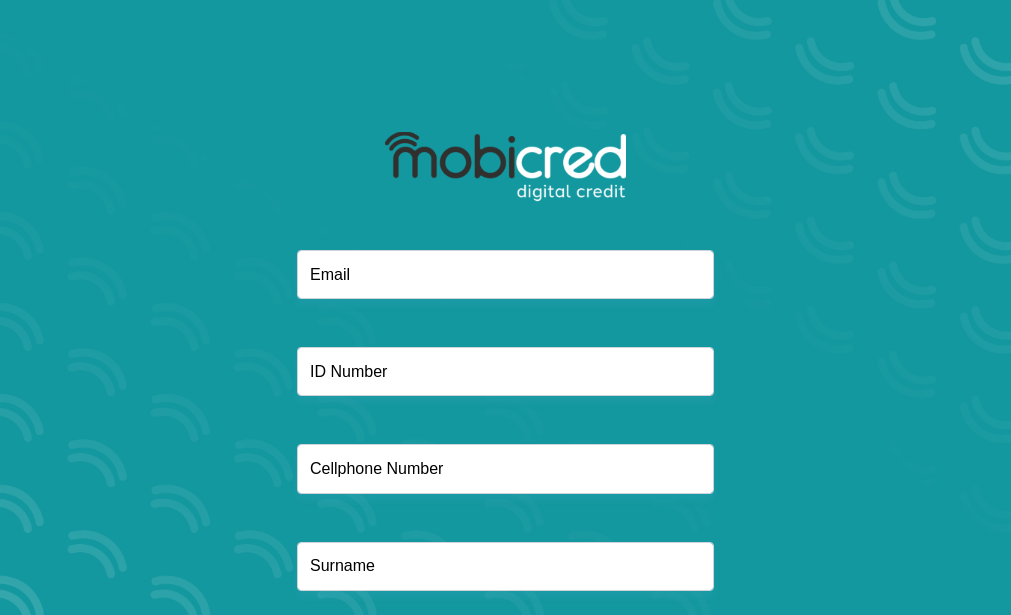 scroll, scrollTop: 0, scrollLeft: 0, axis: both 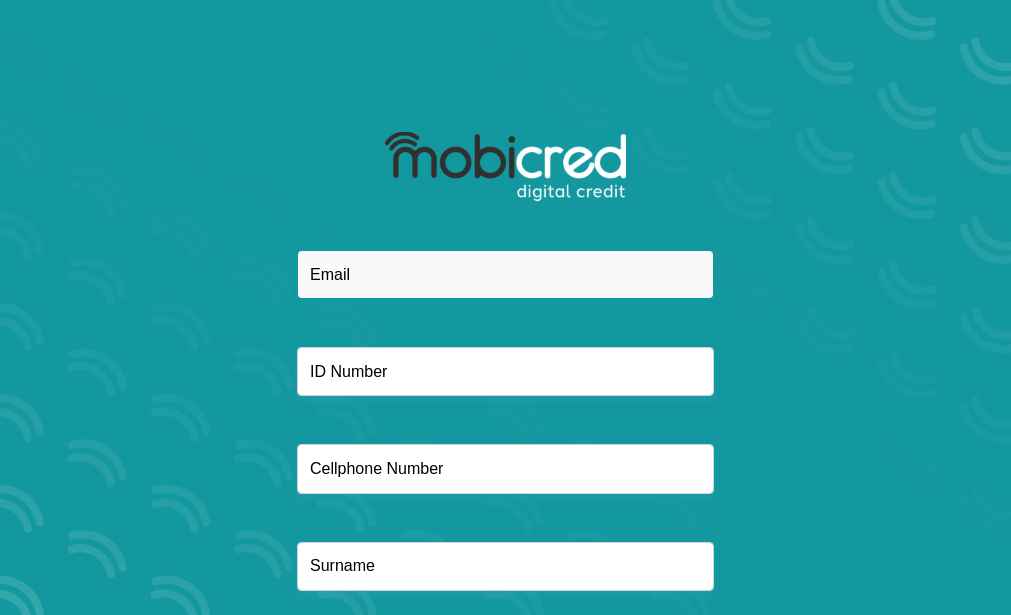 click at bounding box center (505, 274) 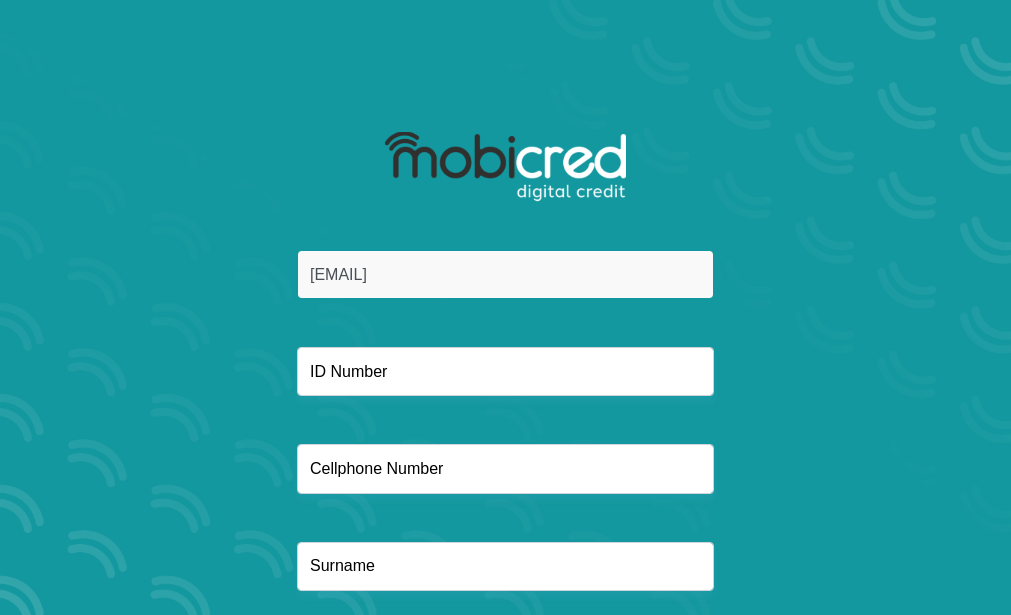 type on "[EMAIL]" 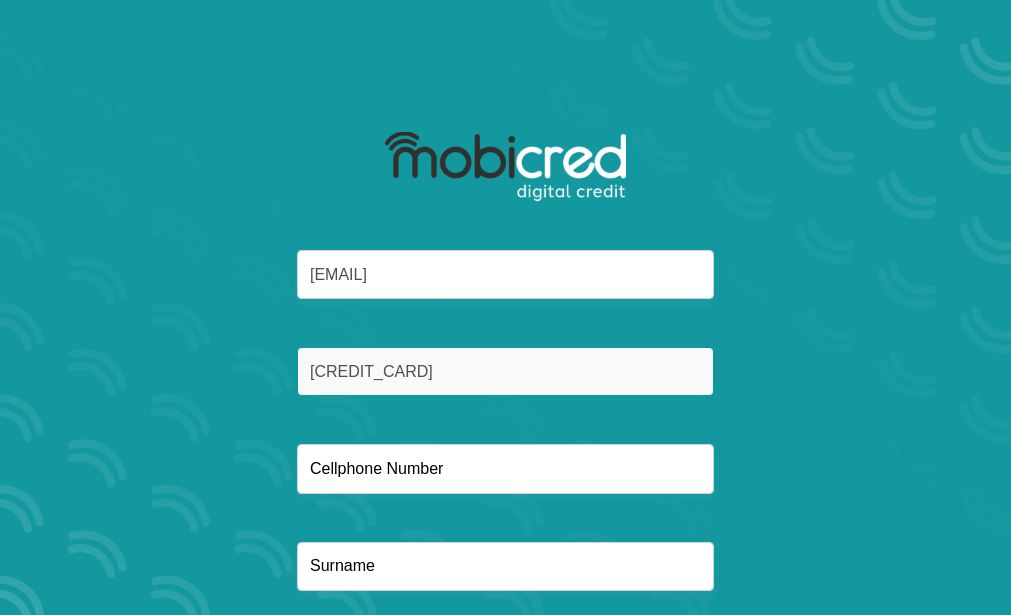 type on "[CREDIT_CARD]" 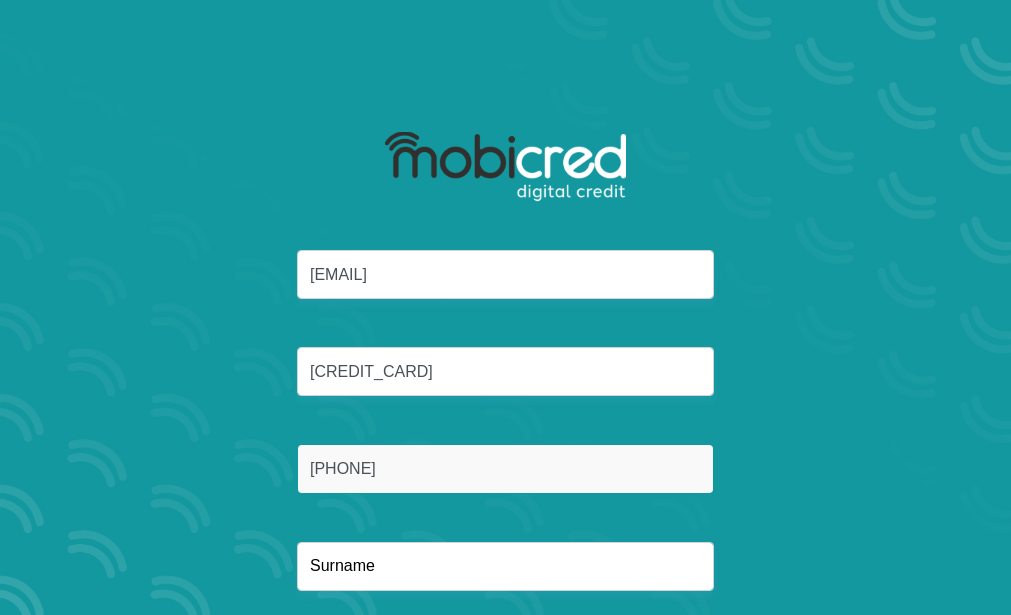 type on "[PHONE]" 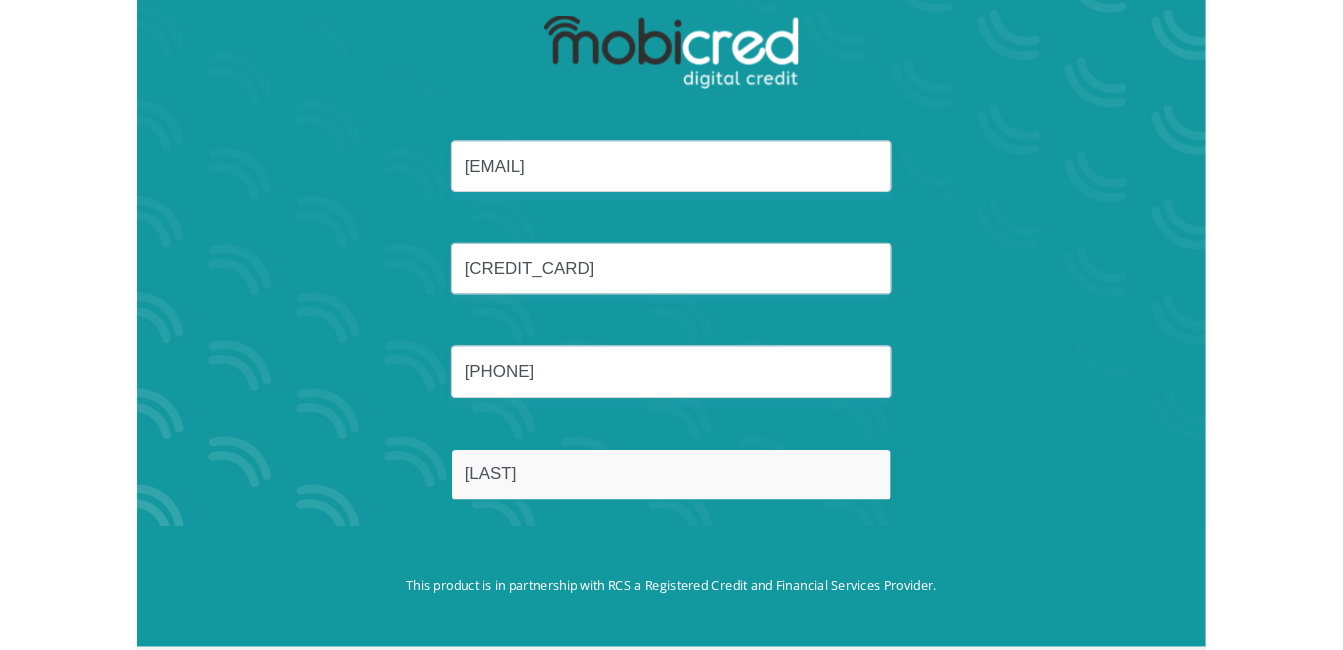 scroll, scrollTop: 114, scrollLeft: 0, axis: vertical 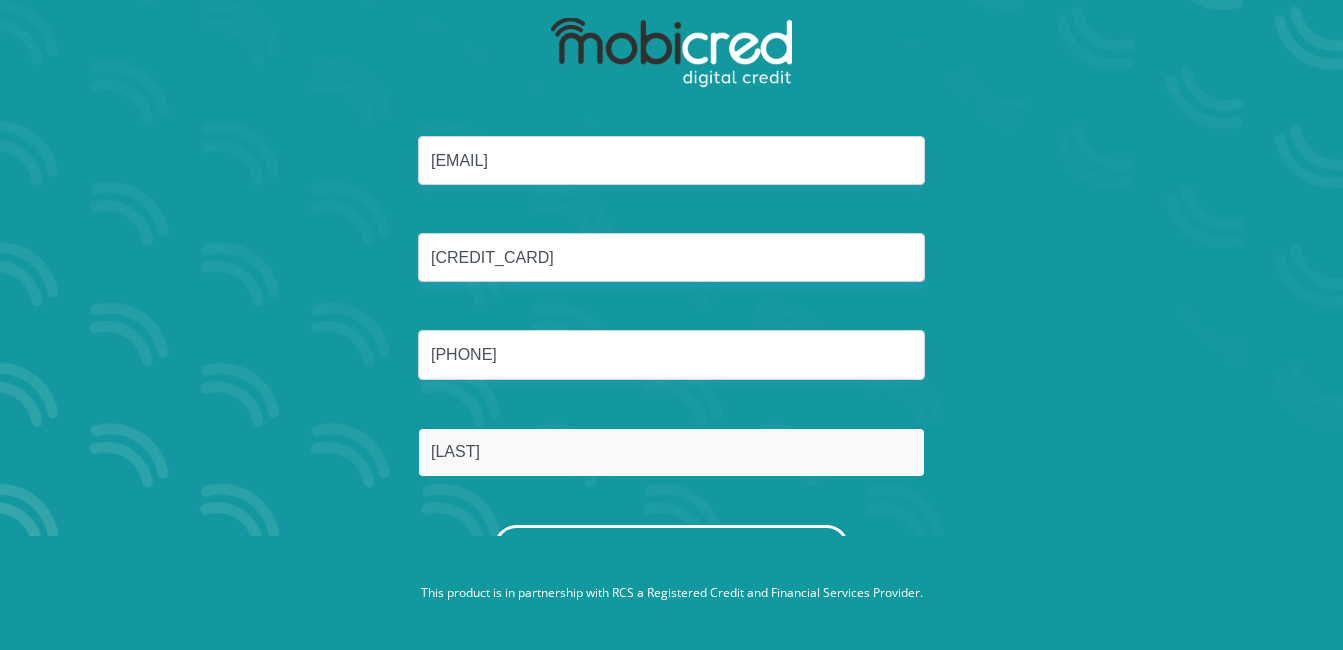 type on "Ismail" 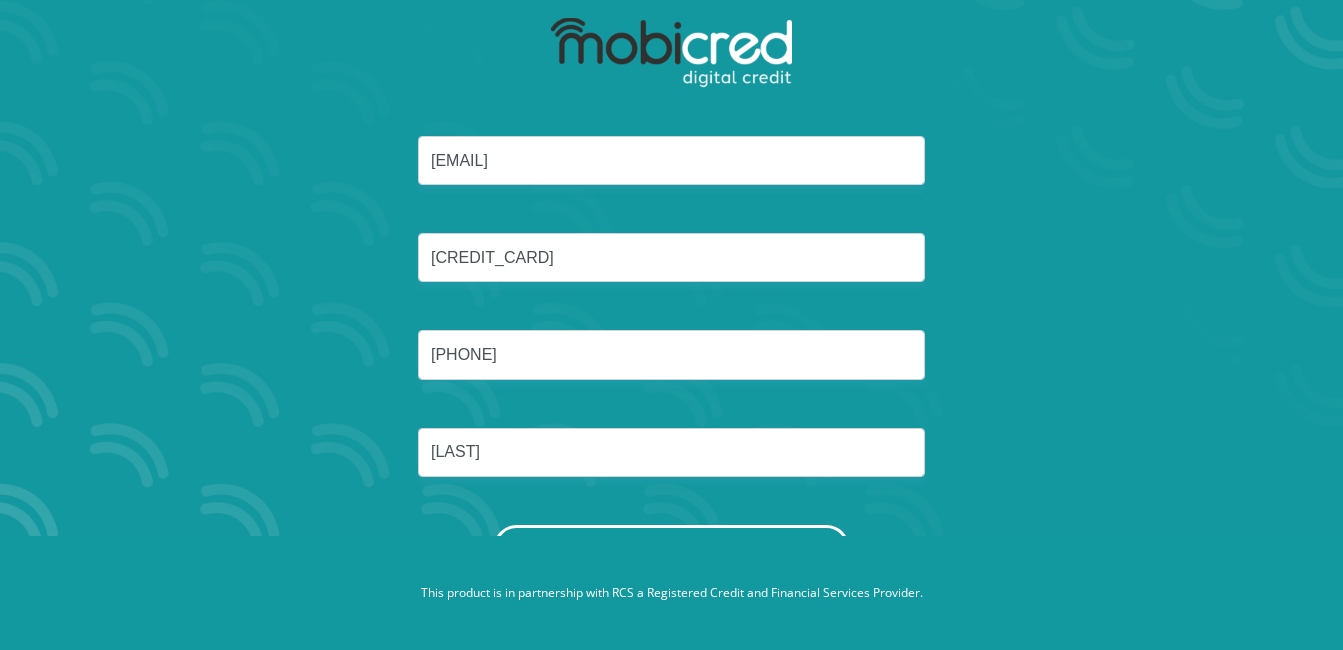 click on "Reset Password" at bounding box center (671, 547) 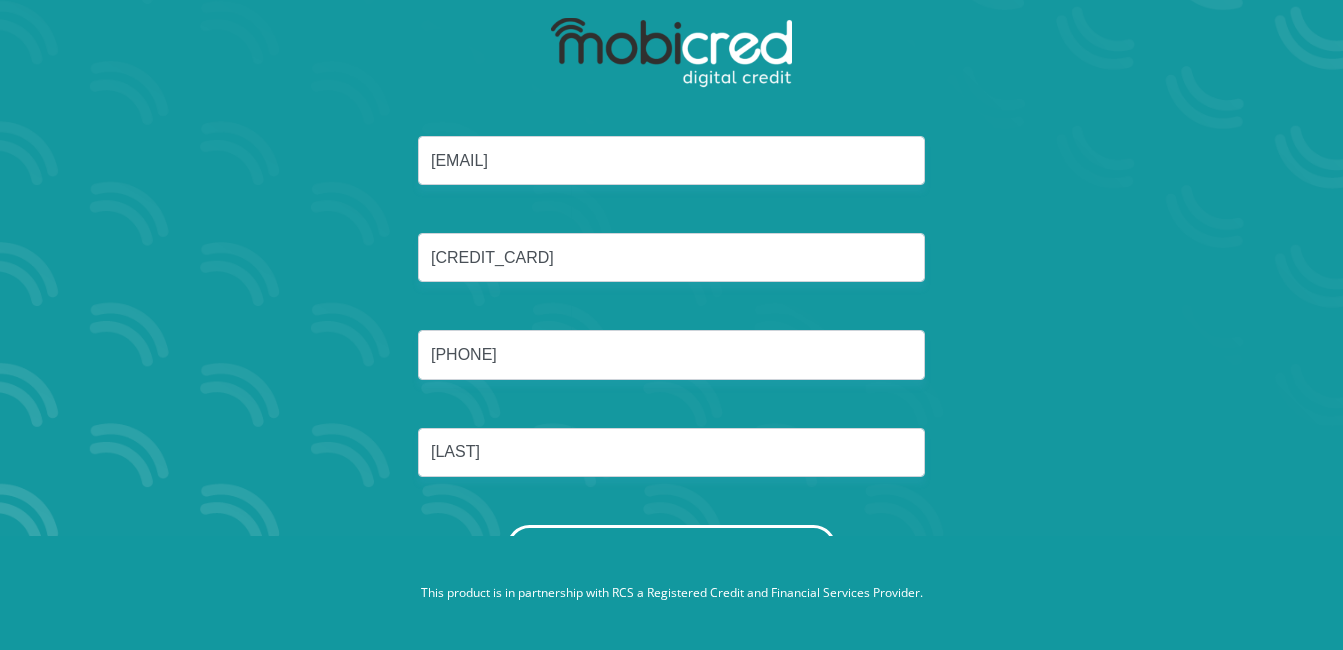 scroll, scrollTop: 0, scrollLeft: 0, axis: both 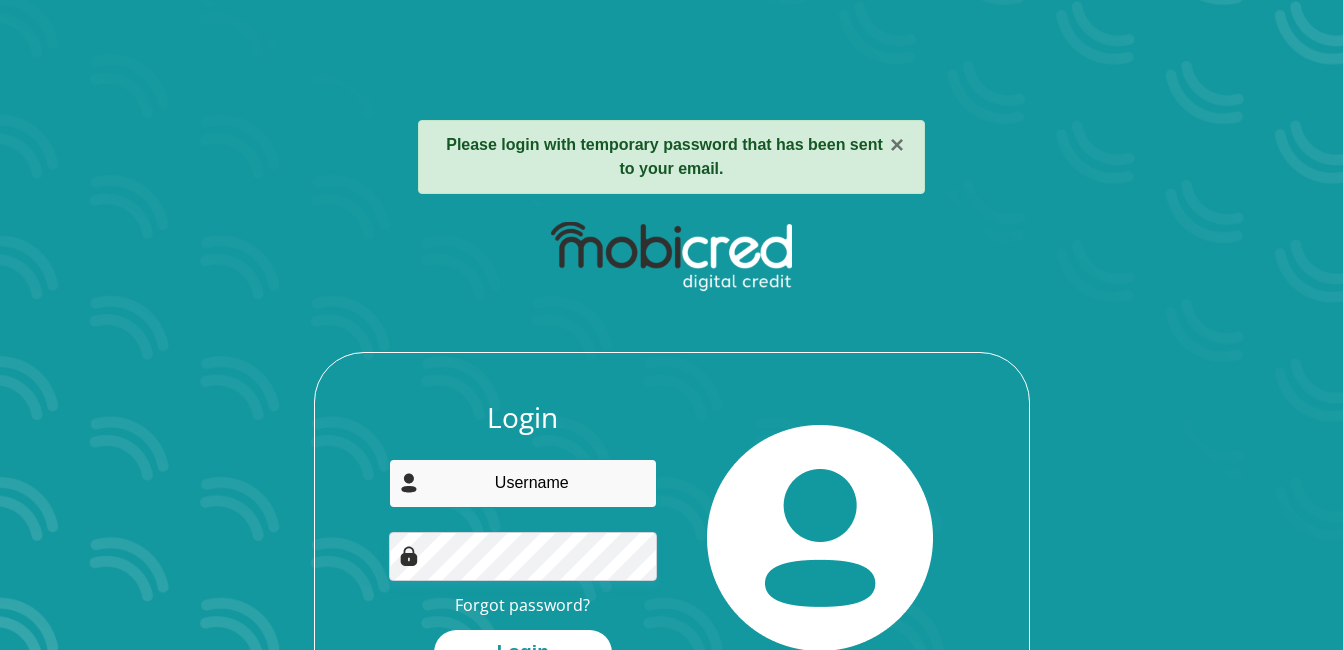 click at bounding box center [523, 483] 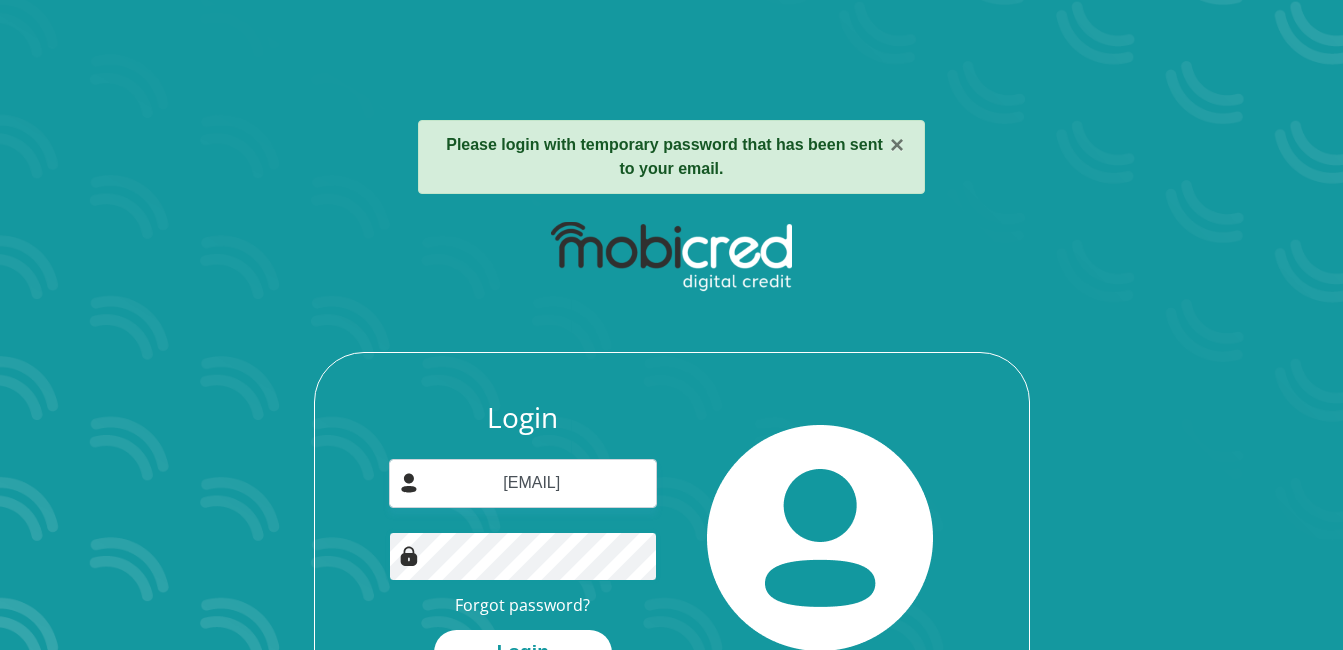 click on "Login" at bounding box center (523, 652) 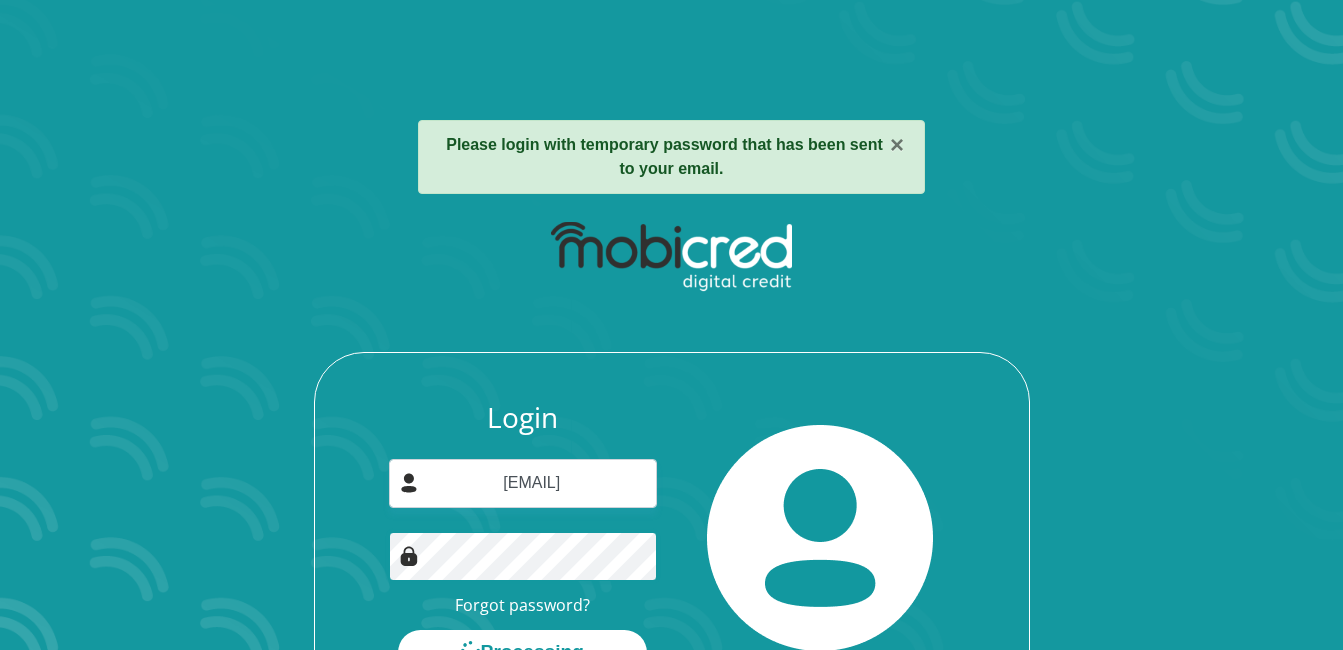 scroll, scrollTop: 0, scrollLeft: 0, axis: both 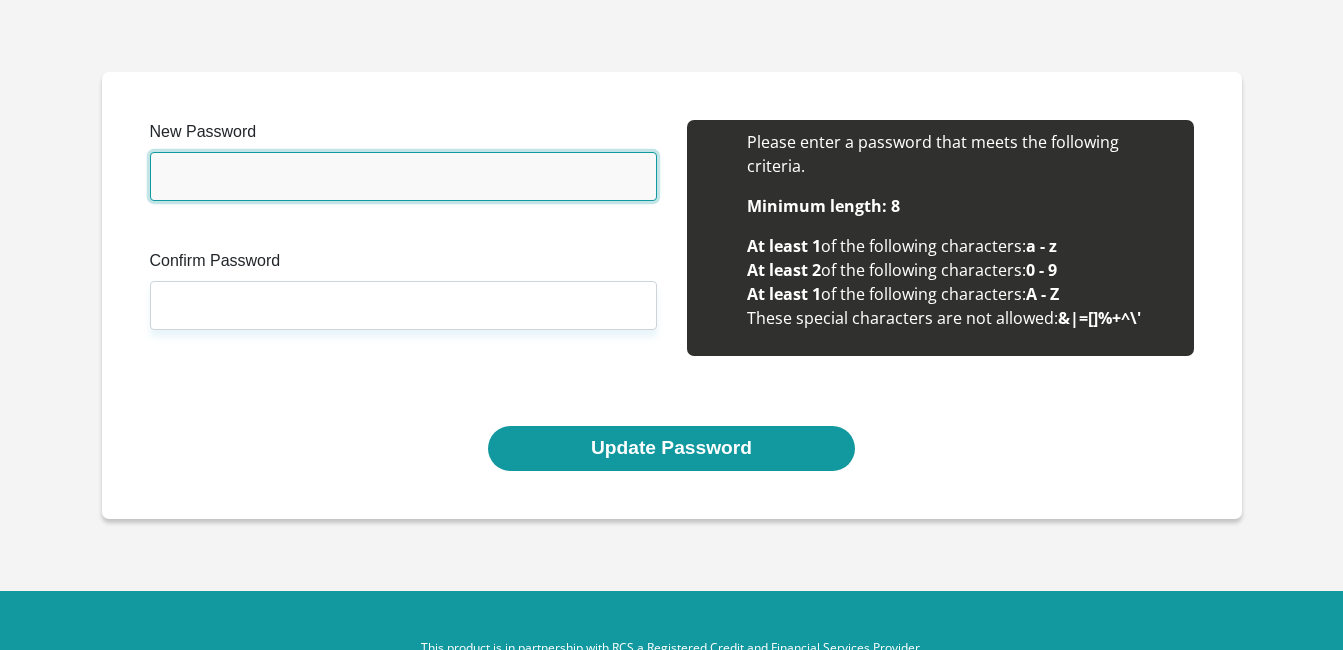 click on "New Password" at bounding box center [403, 176] 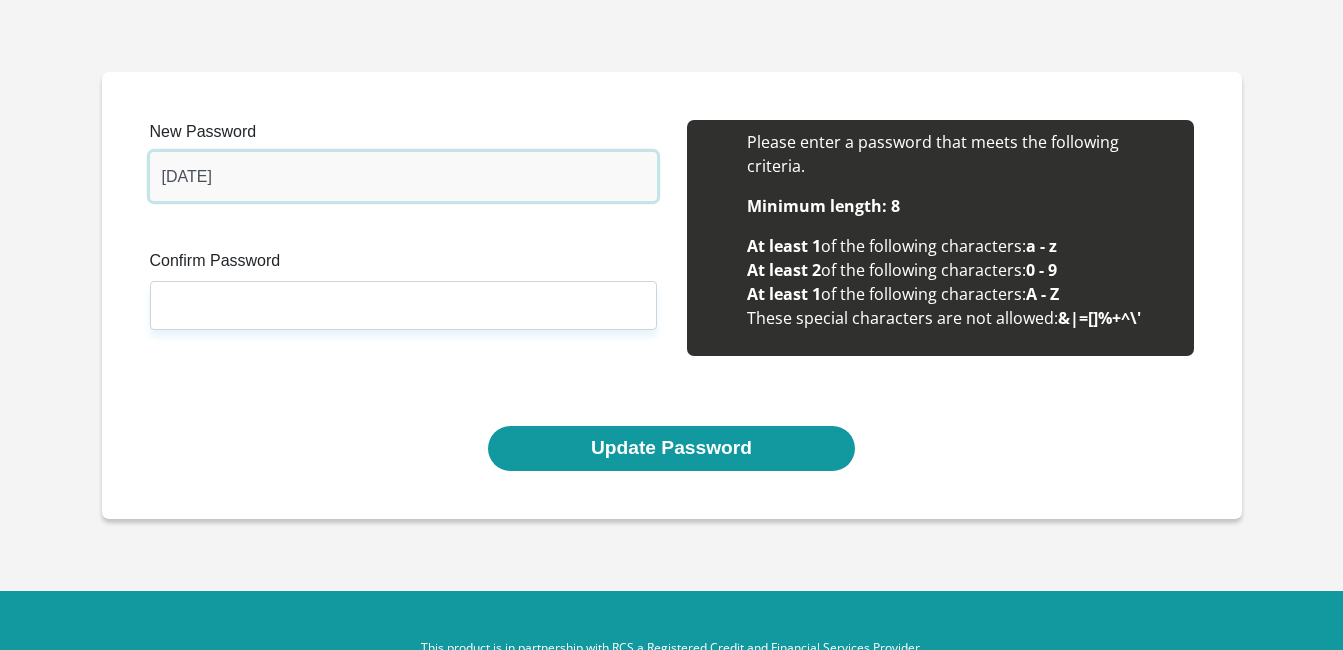 type on "25Feb1982786" 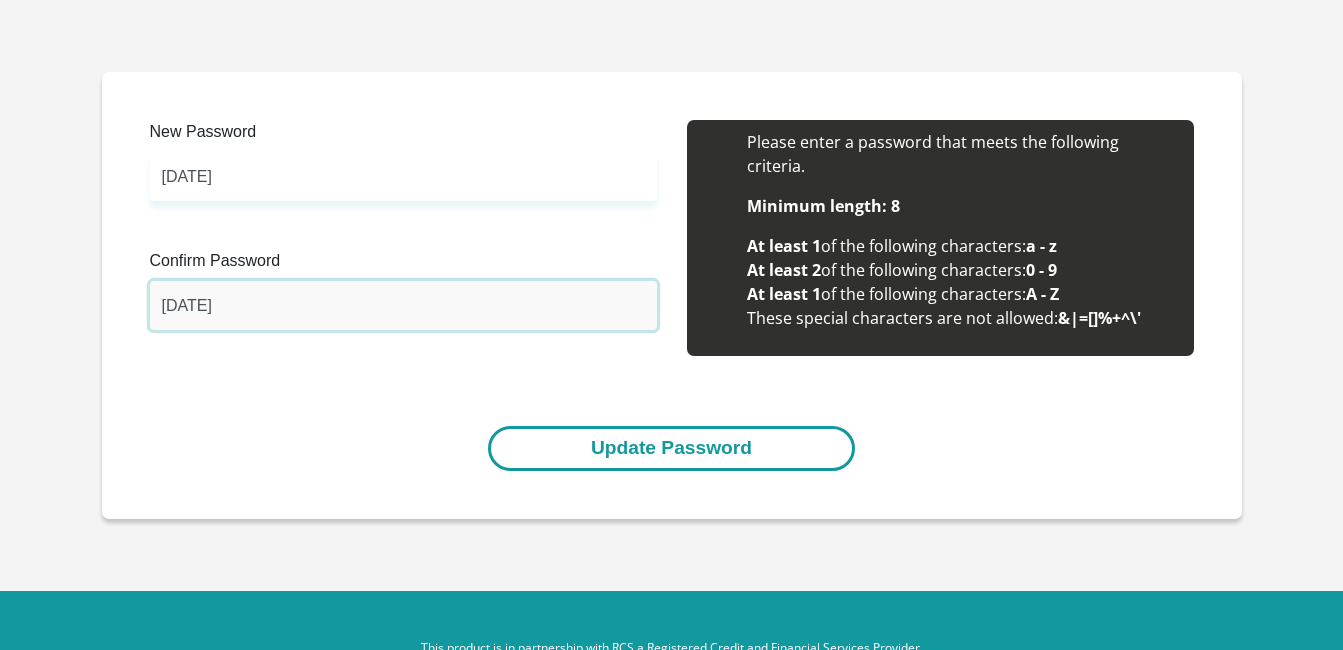 type on "25Feb1982786" 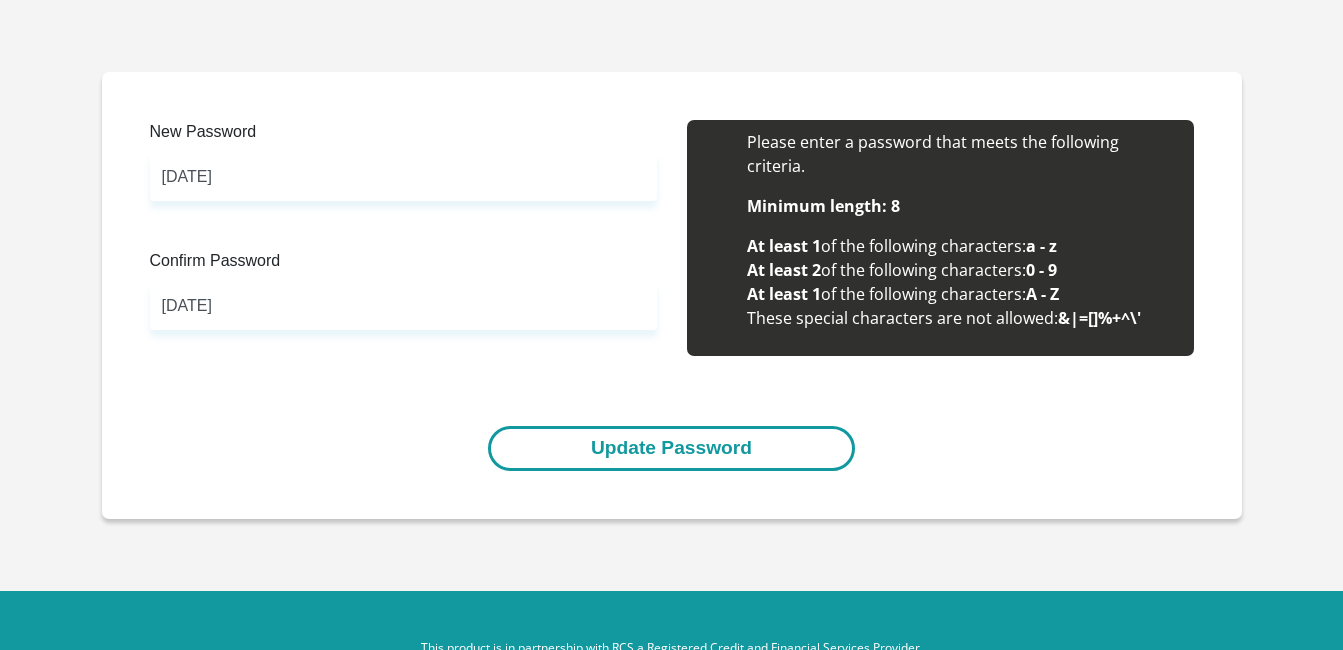 click on "Update Password" at bounding box center [671, 448] 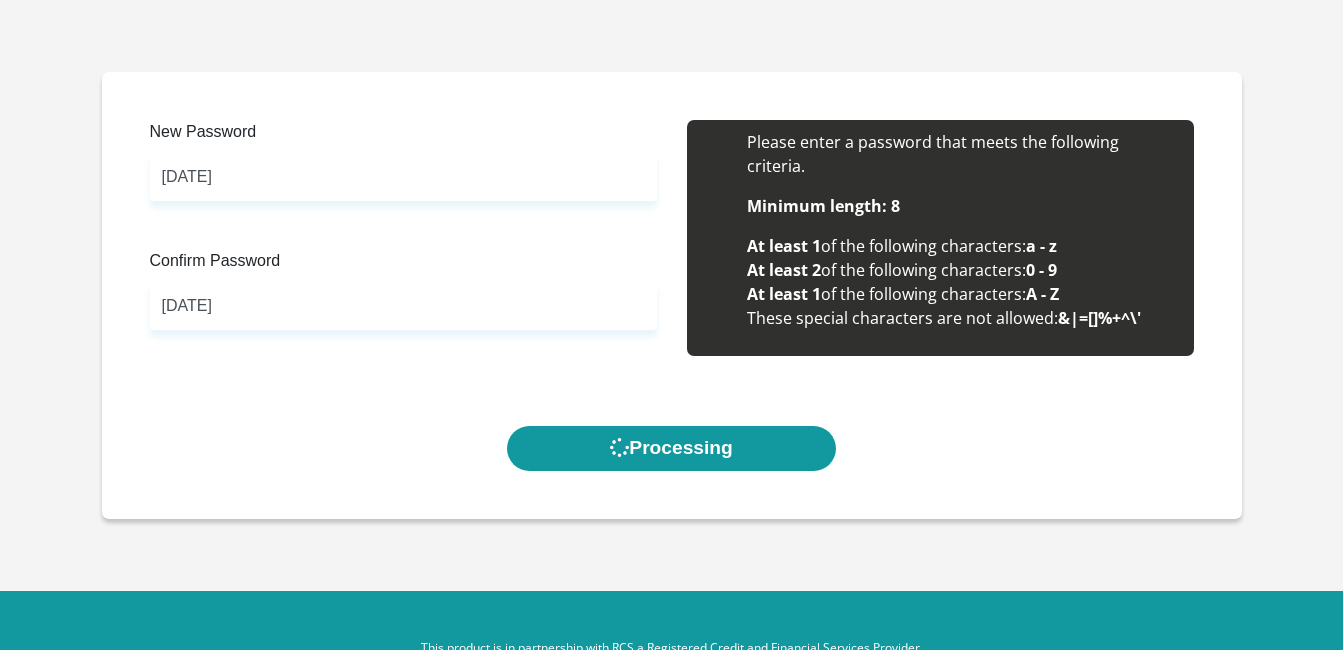 scroll, scrollTop: 0, scrollLeft: 0, axis: both 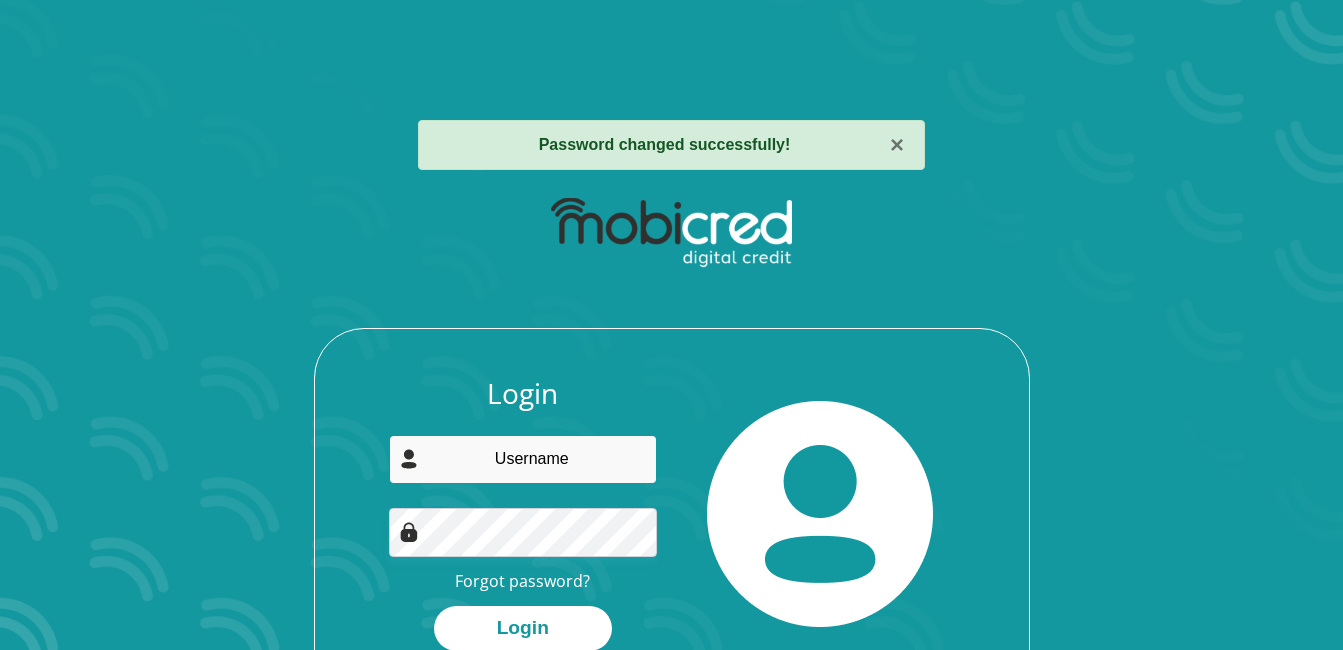 click at bounding box center [523, 459] 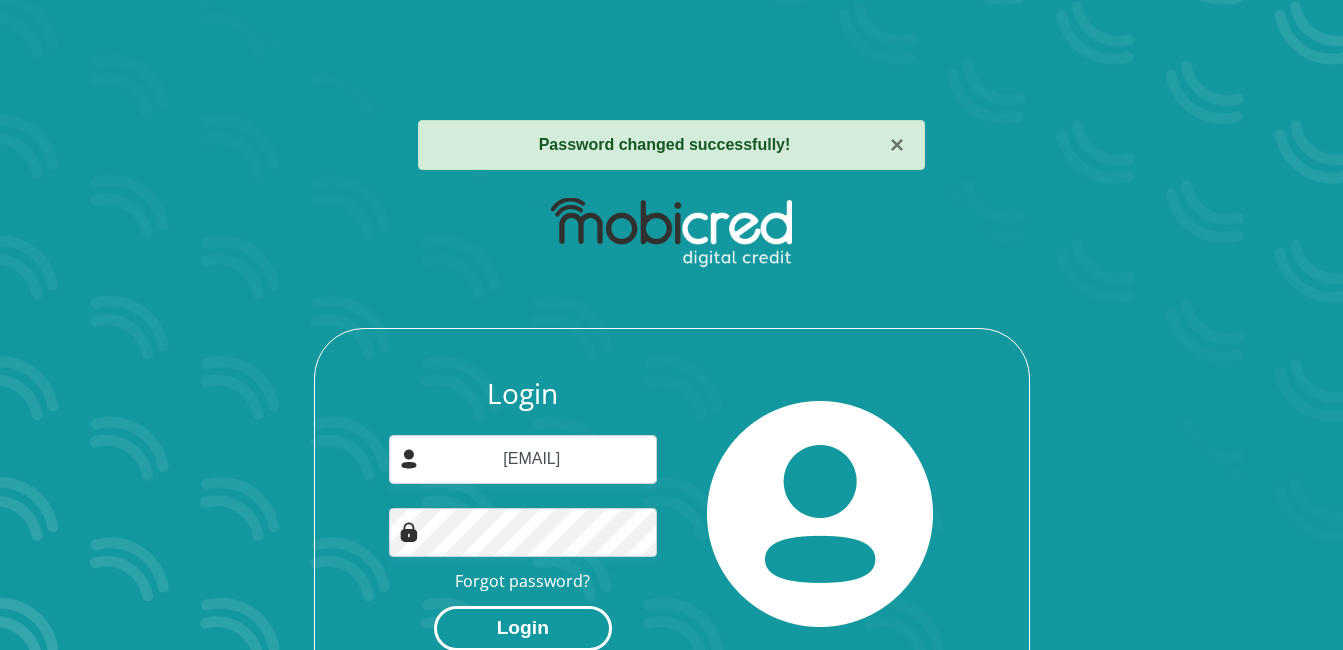 click on "Login" at bounding box center (523, 628) 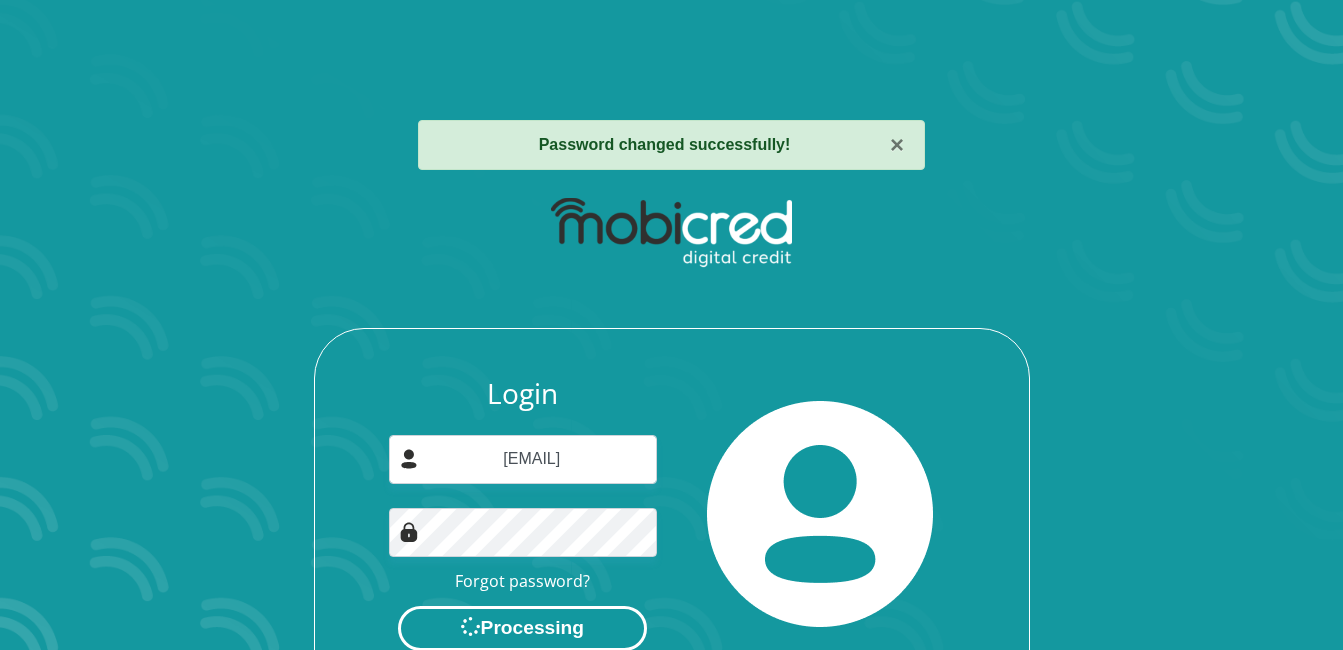 scroll, scrollTop: 0, scrollLeft: 0, axis: both 